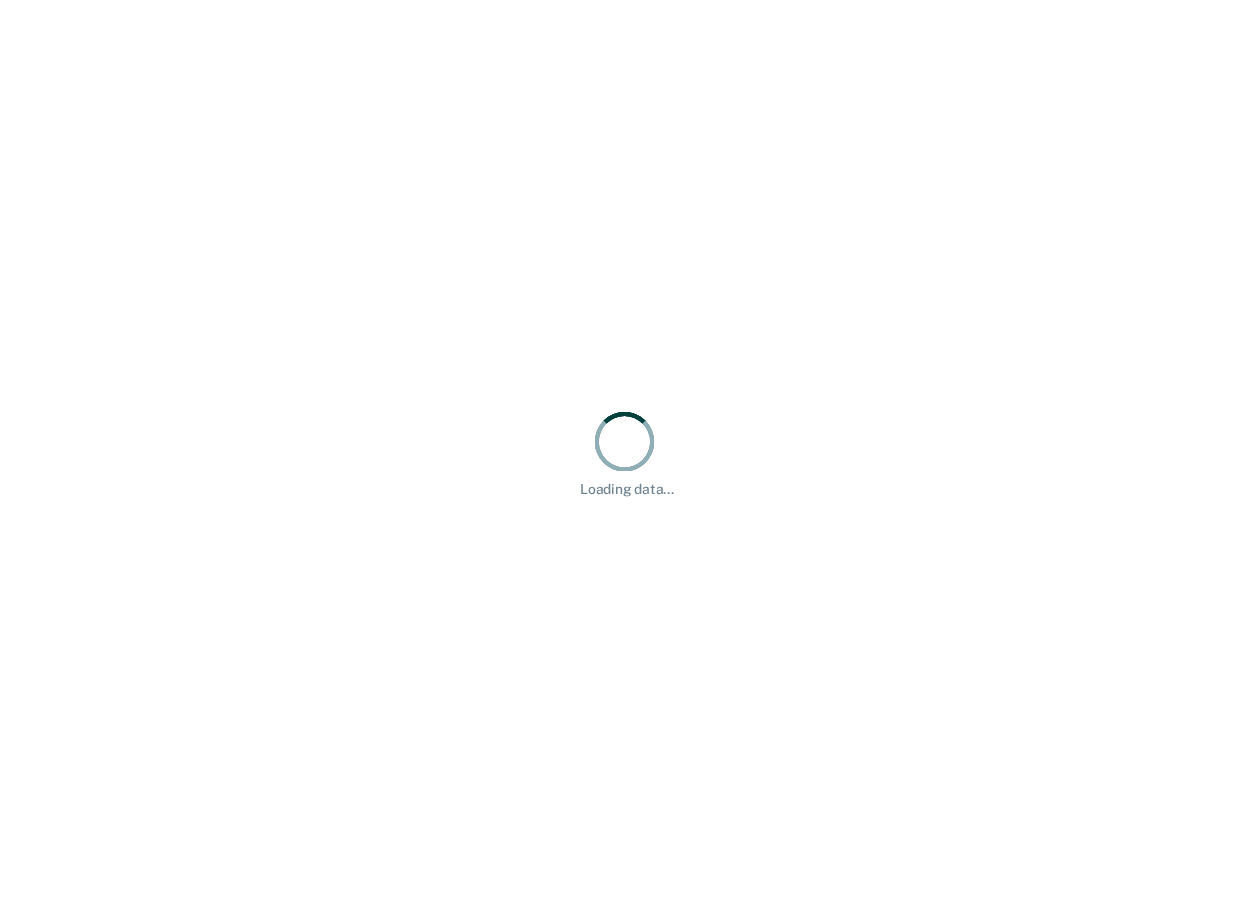 scroll, scrollTop: 0, scrollLeft: 0, axis: both 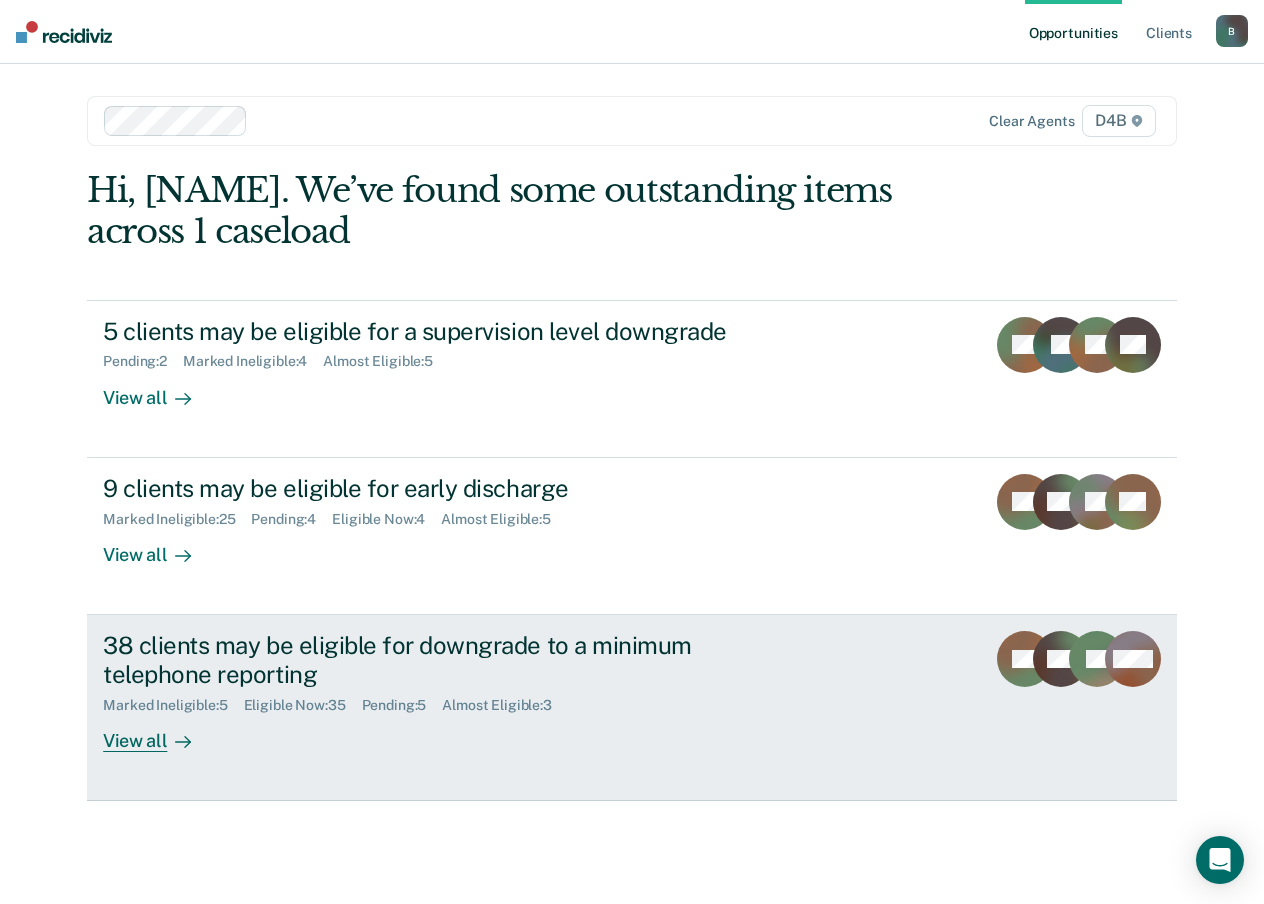 click on "View all" at bounding box center [159, 732] 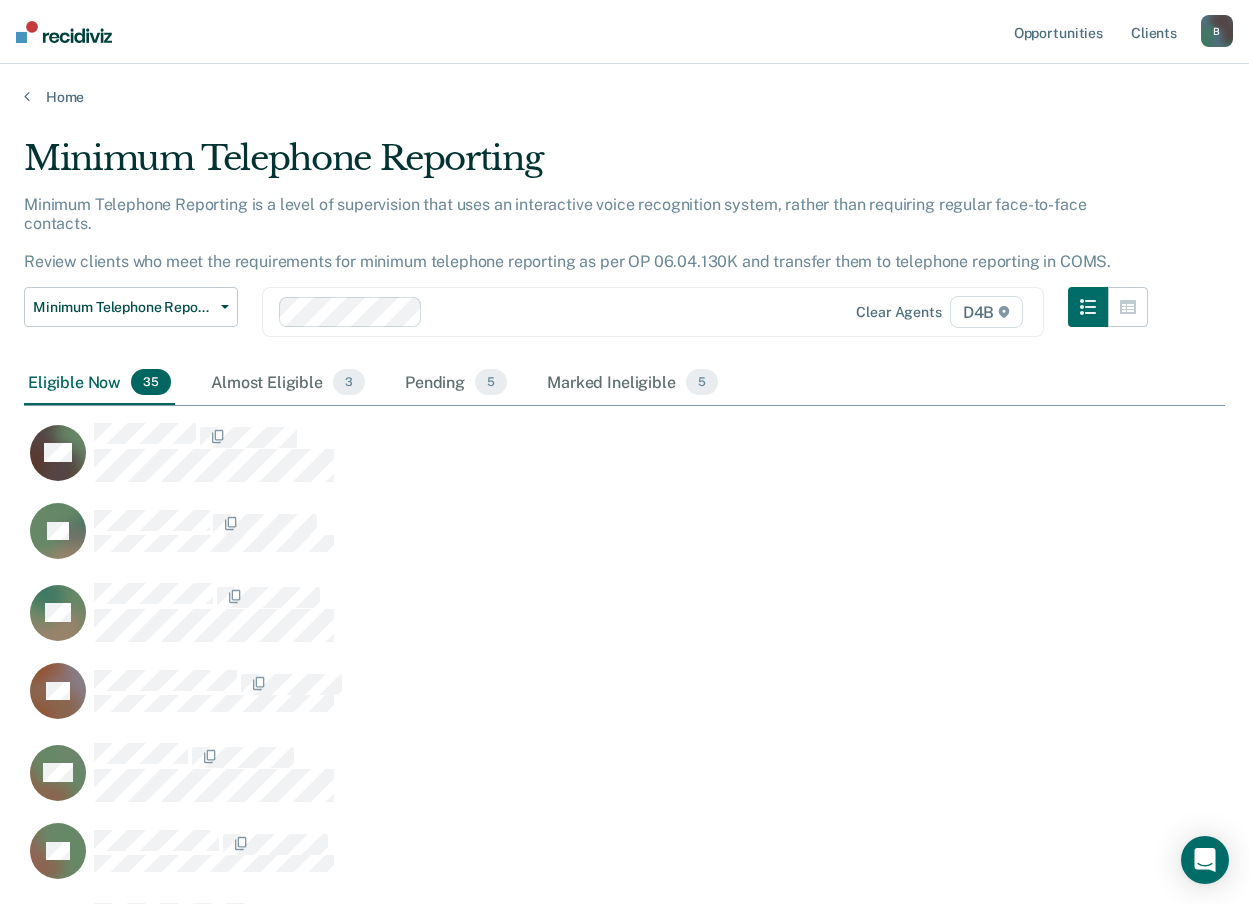 scroll, scrollTop: 16, scrollLeft: 16, axis: both 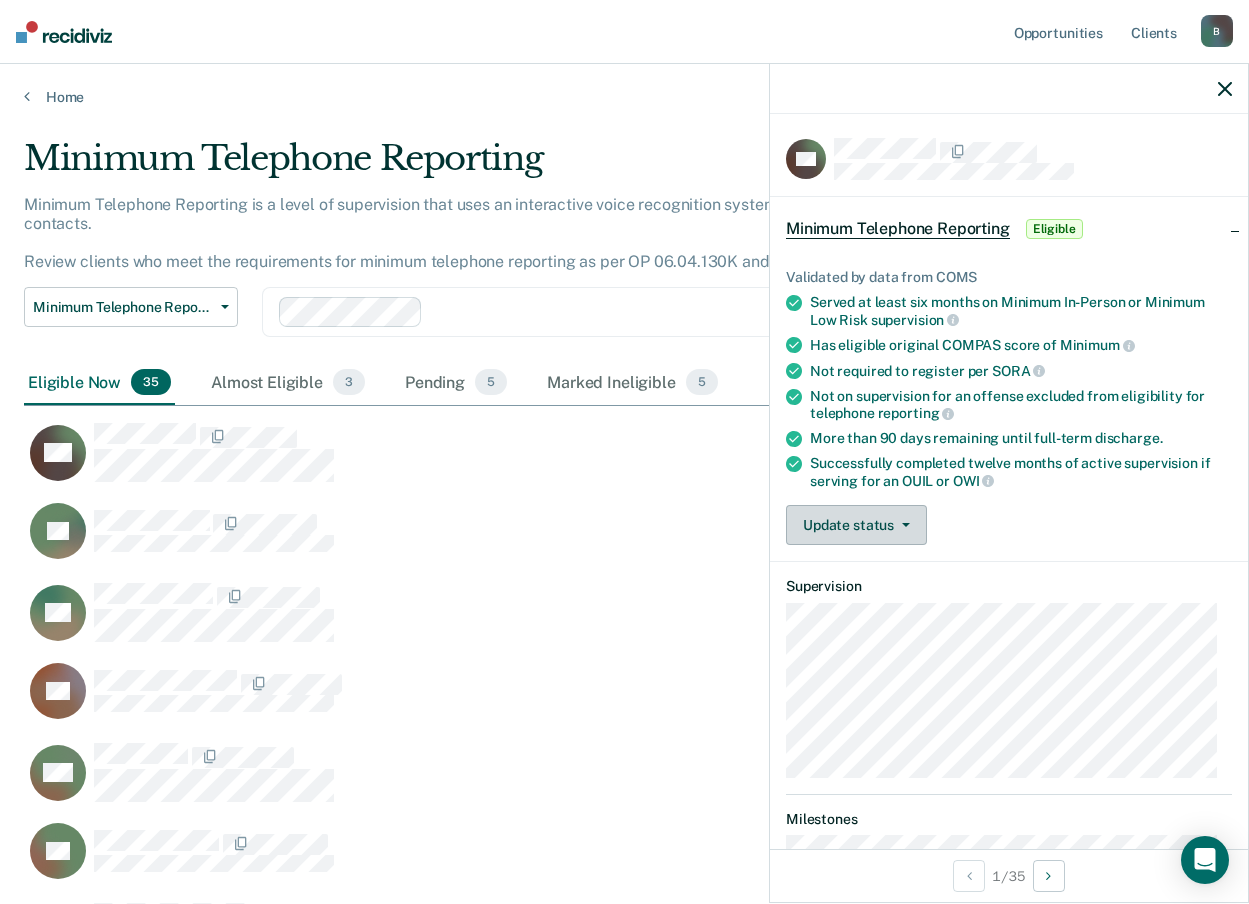 click on "Update status" at bounding box center [856, 525] 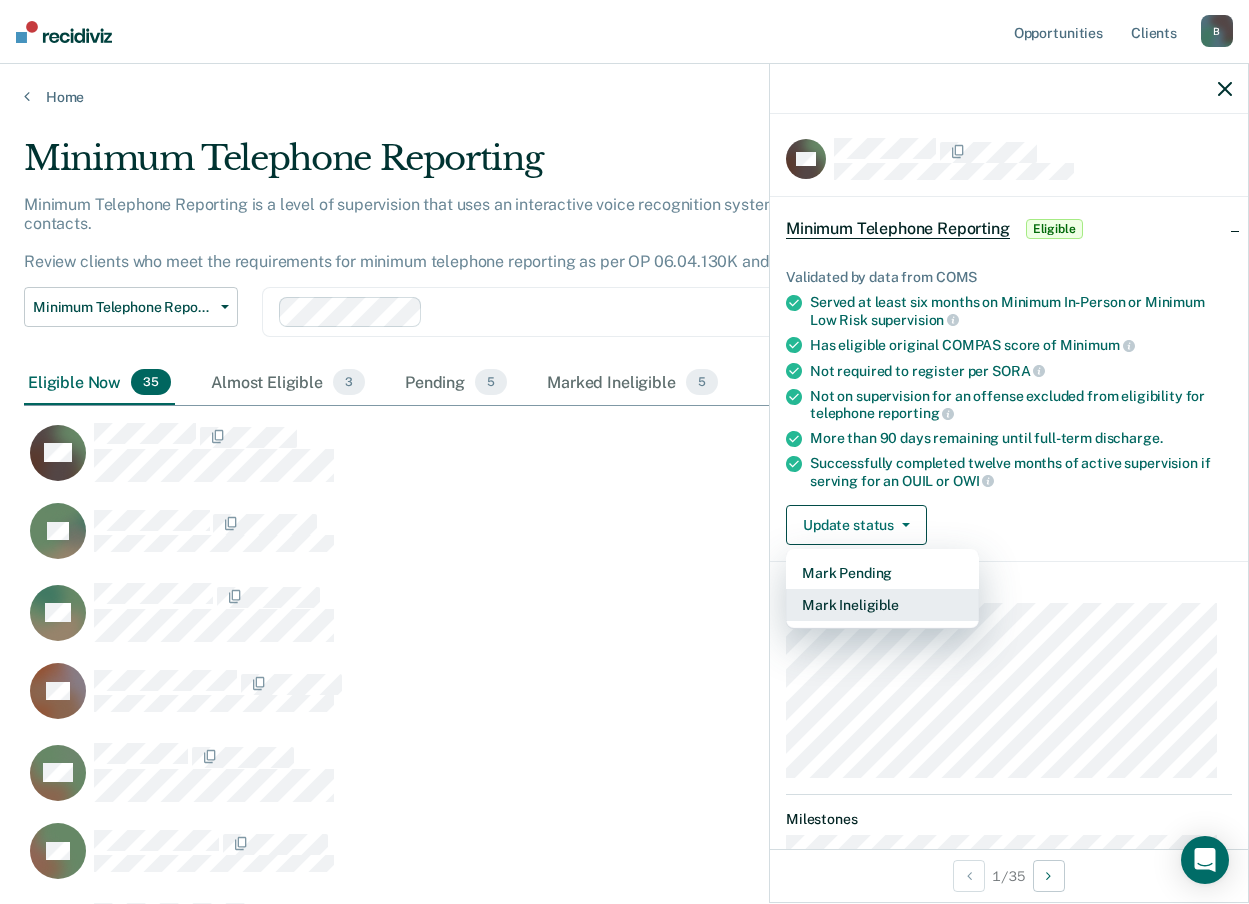 click on "Mark Ineligible" at bounding box center (882, 605) 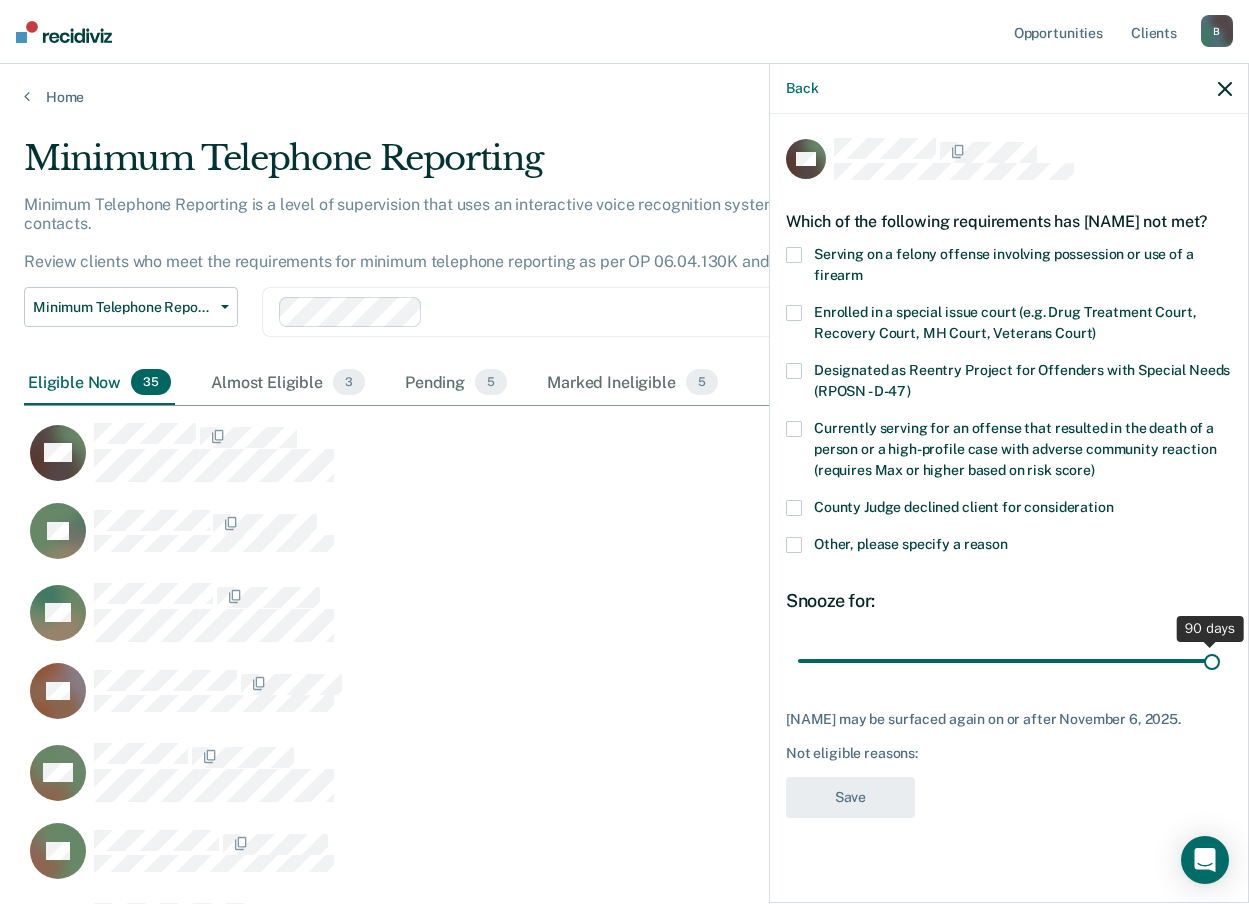 drag, startPoint x: 946, startPoint y: 686, endPoint x: 1329, endPoint y: 706, distance: 383.52185 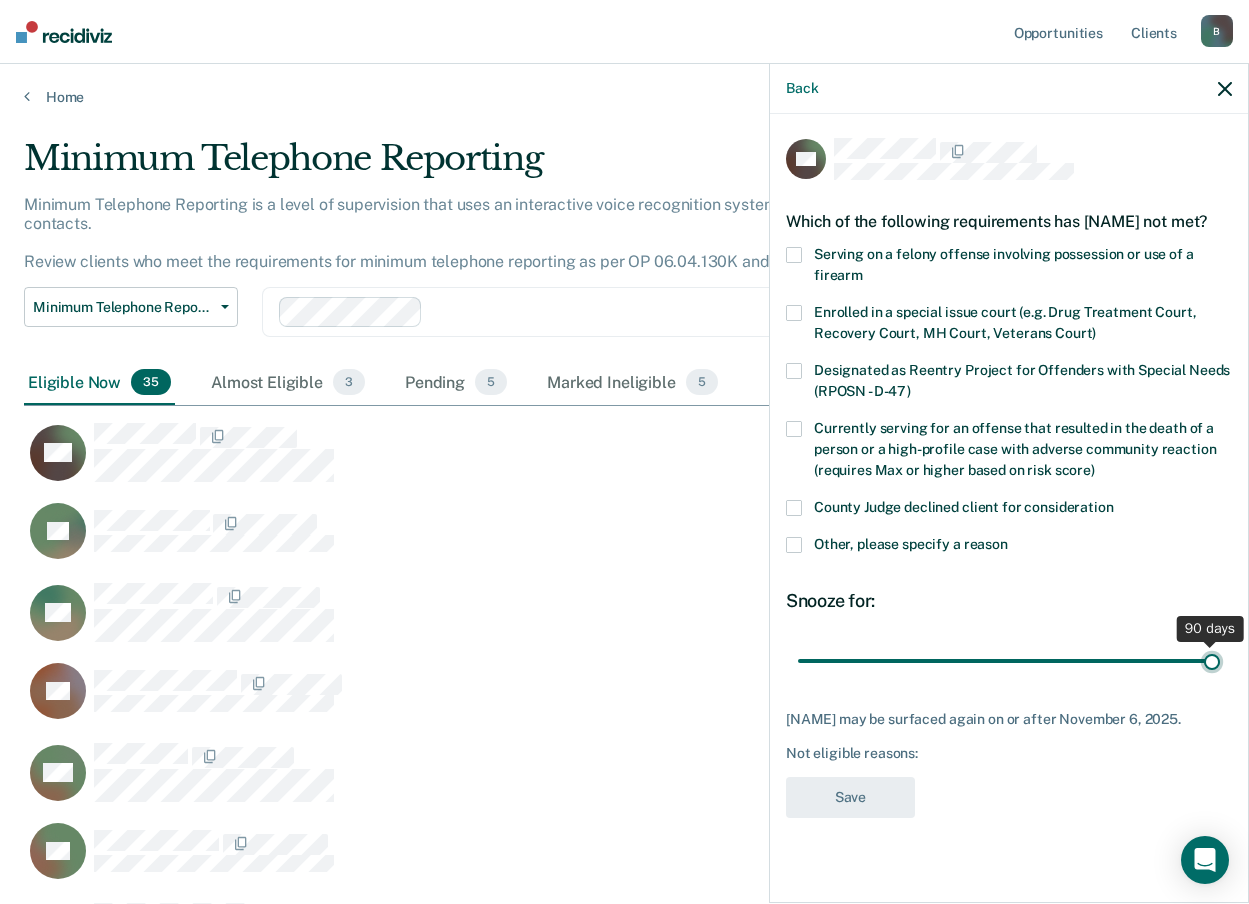 type on "90" 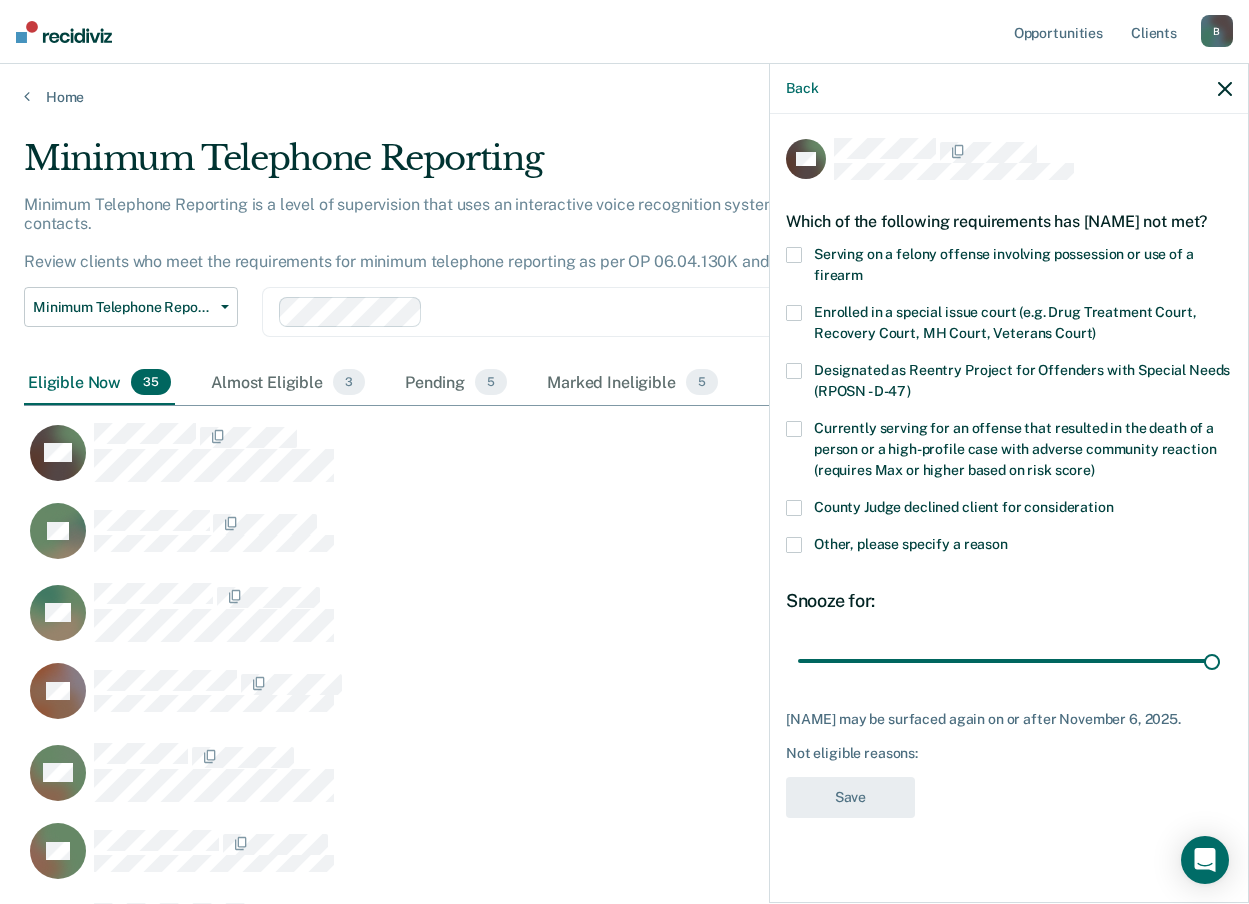 click at bounding box center [794, 545] 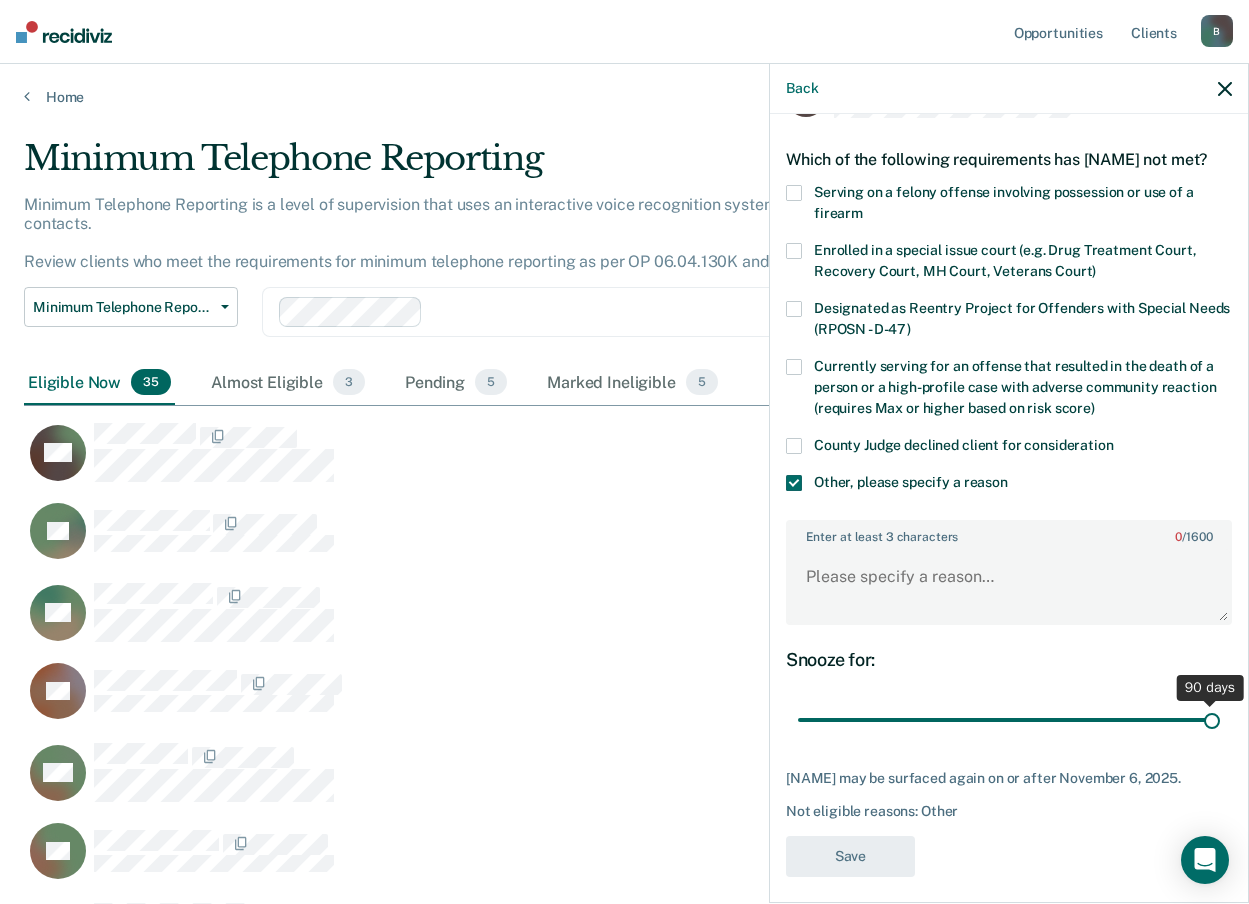 scroll, scrollTop: 93, scrollLeft: 0, axis: vertical 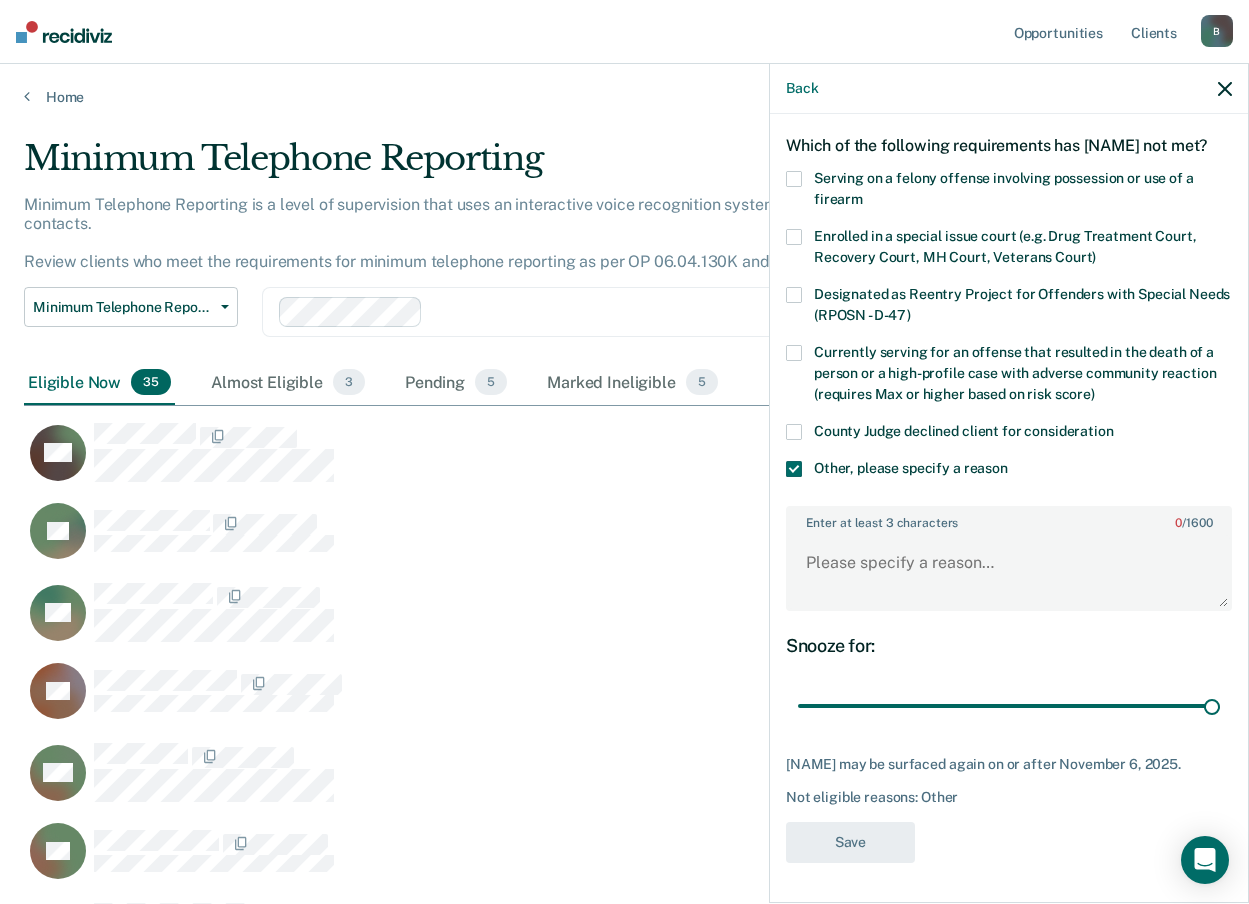 click on "Enter at least 3 characters 0  /  1600" at bounding box center (1009, 519) 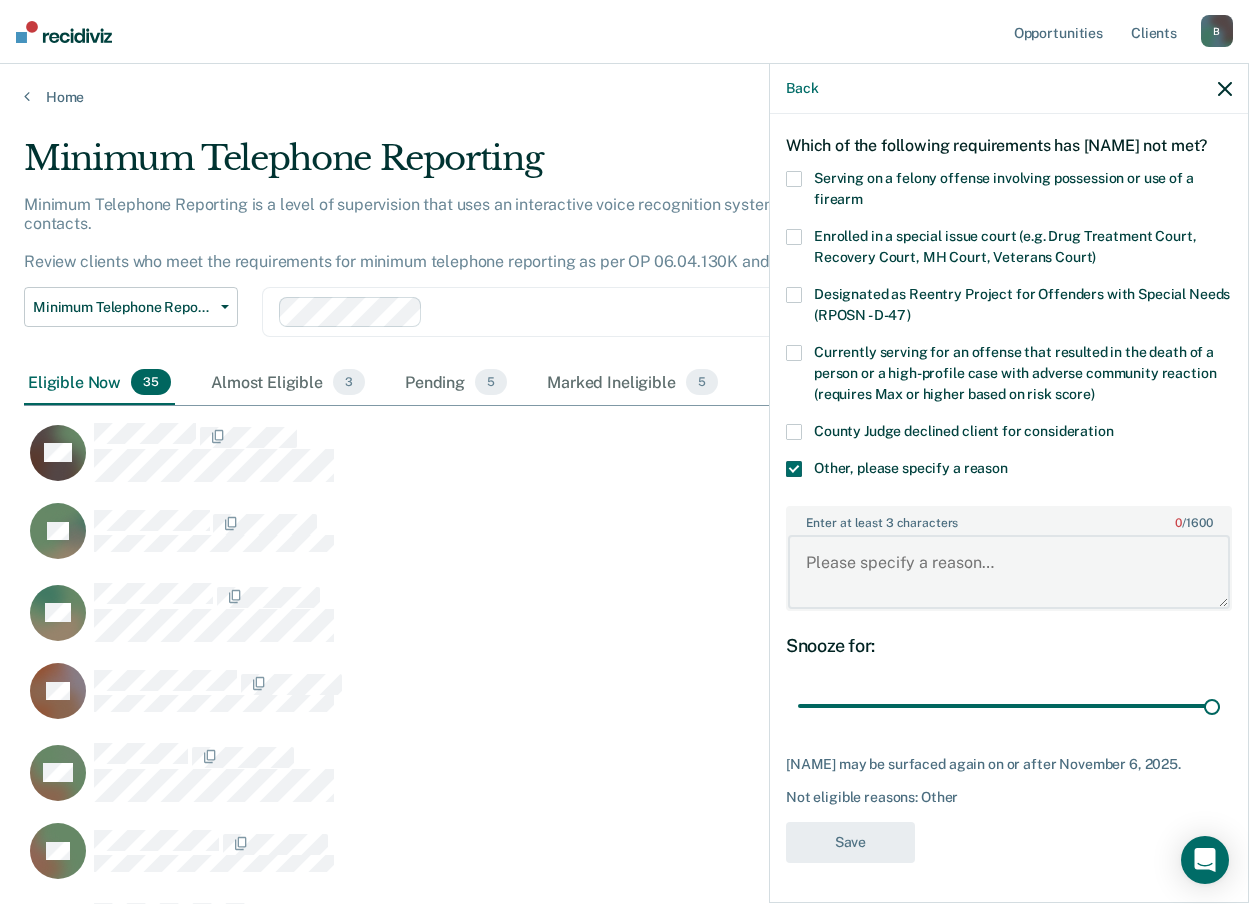 click on "Enter at least 3 characters 0  /  1600" at bounding box center (1009, 572) 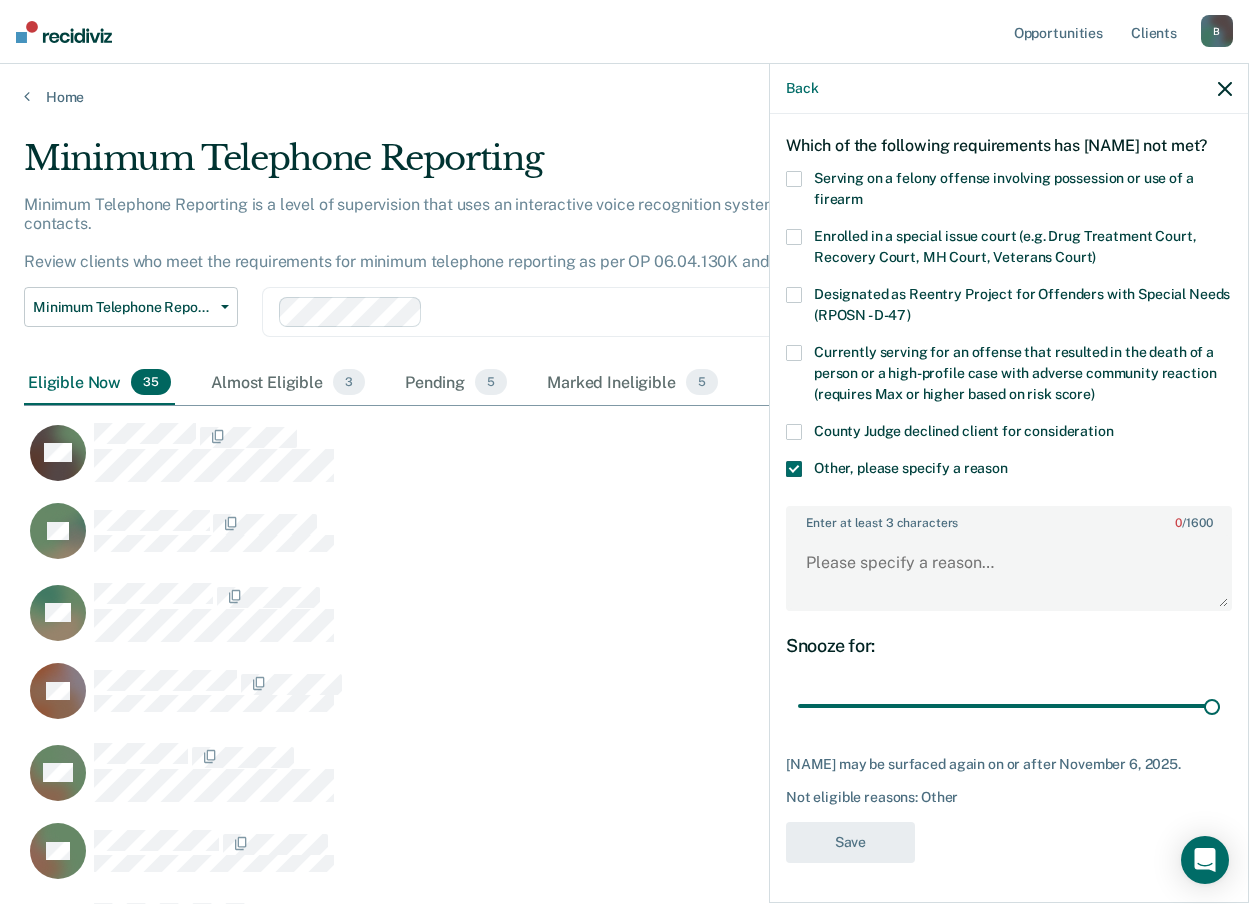 click on "Enter at least 3 characters 0  /  1600" at bounding box center (1009, 519) 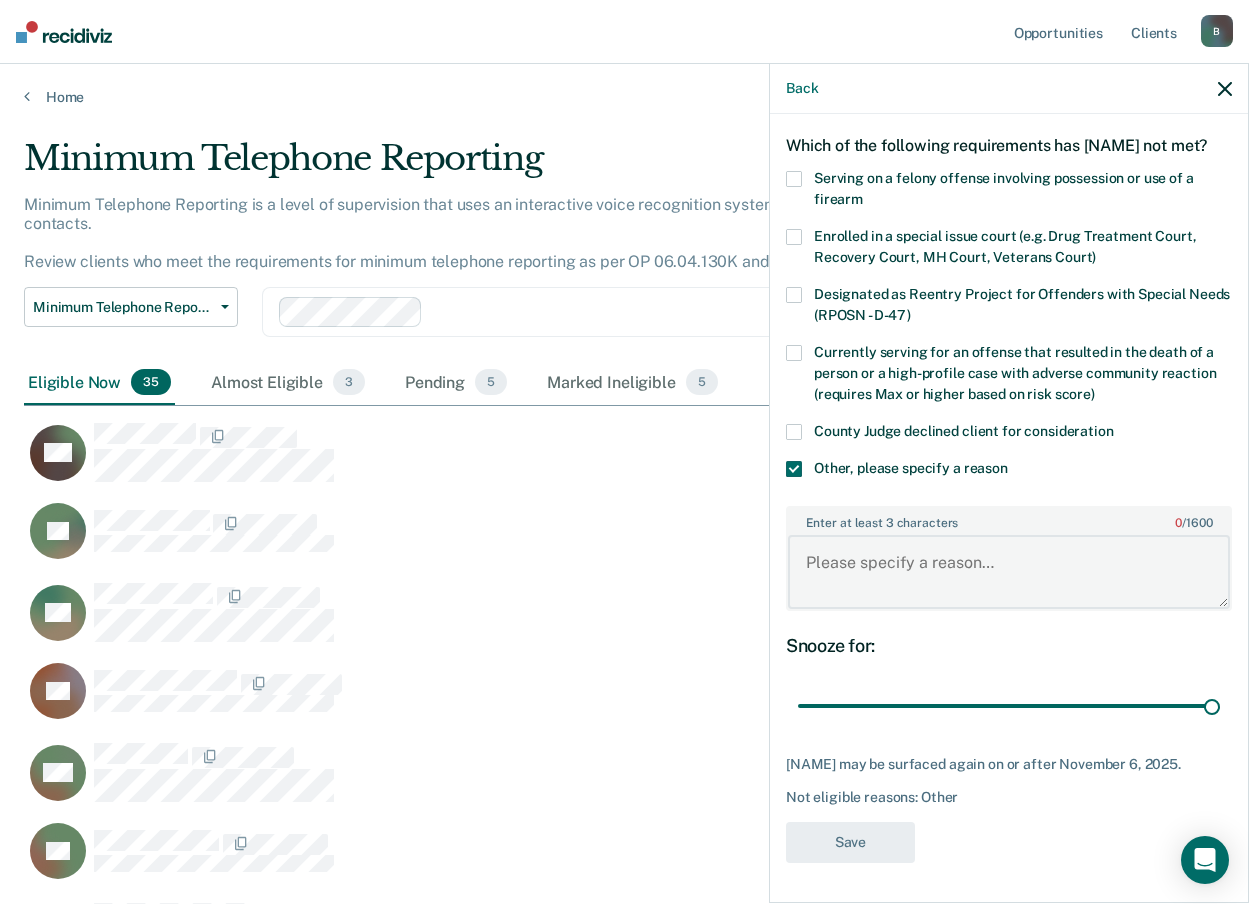 click on "Enter at least 3 characters 0  /  1600" at bounding box center [1009, 572] 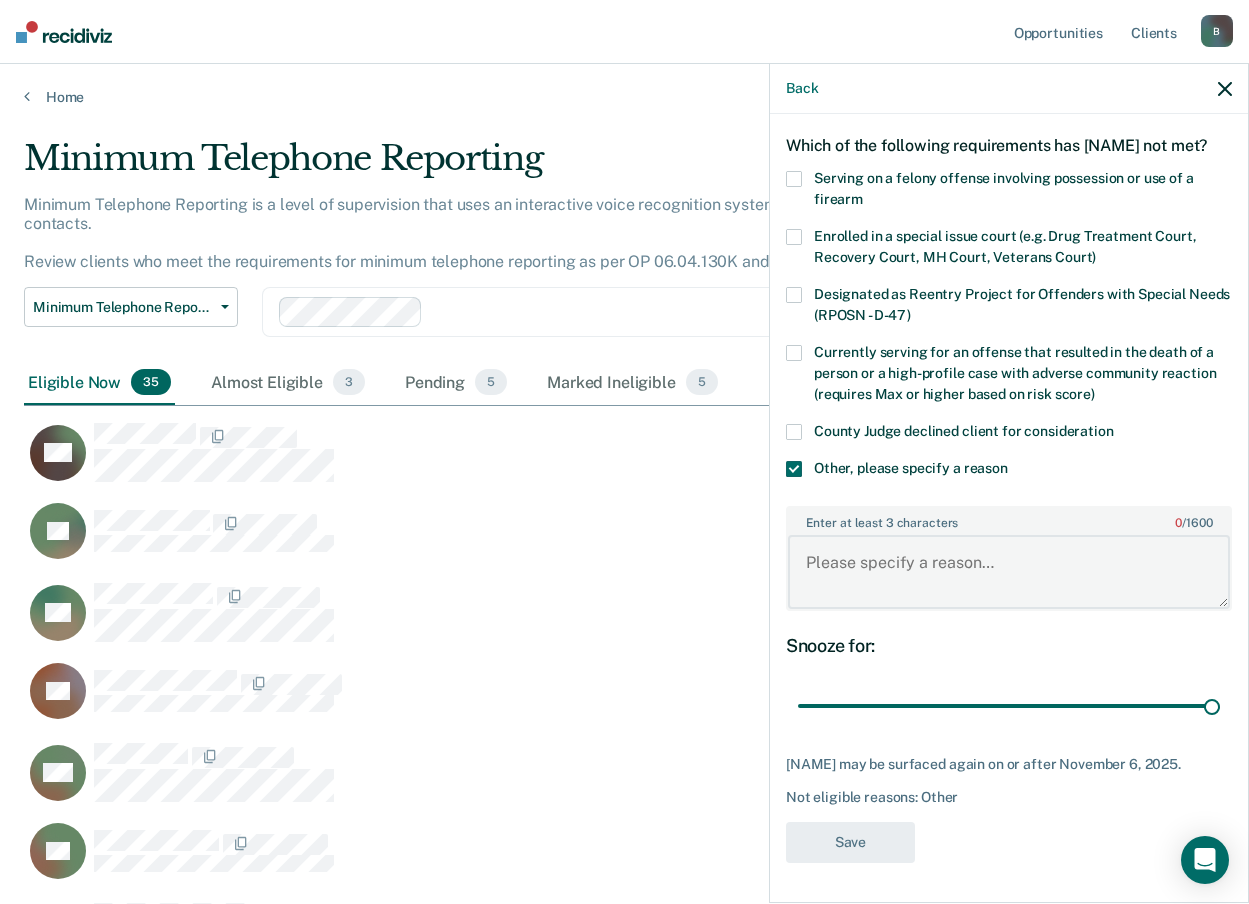 click on "Enter at least 3 characters 0  /  1600" at bounding box center [1009, 572] 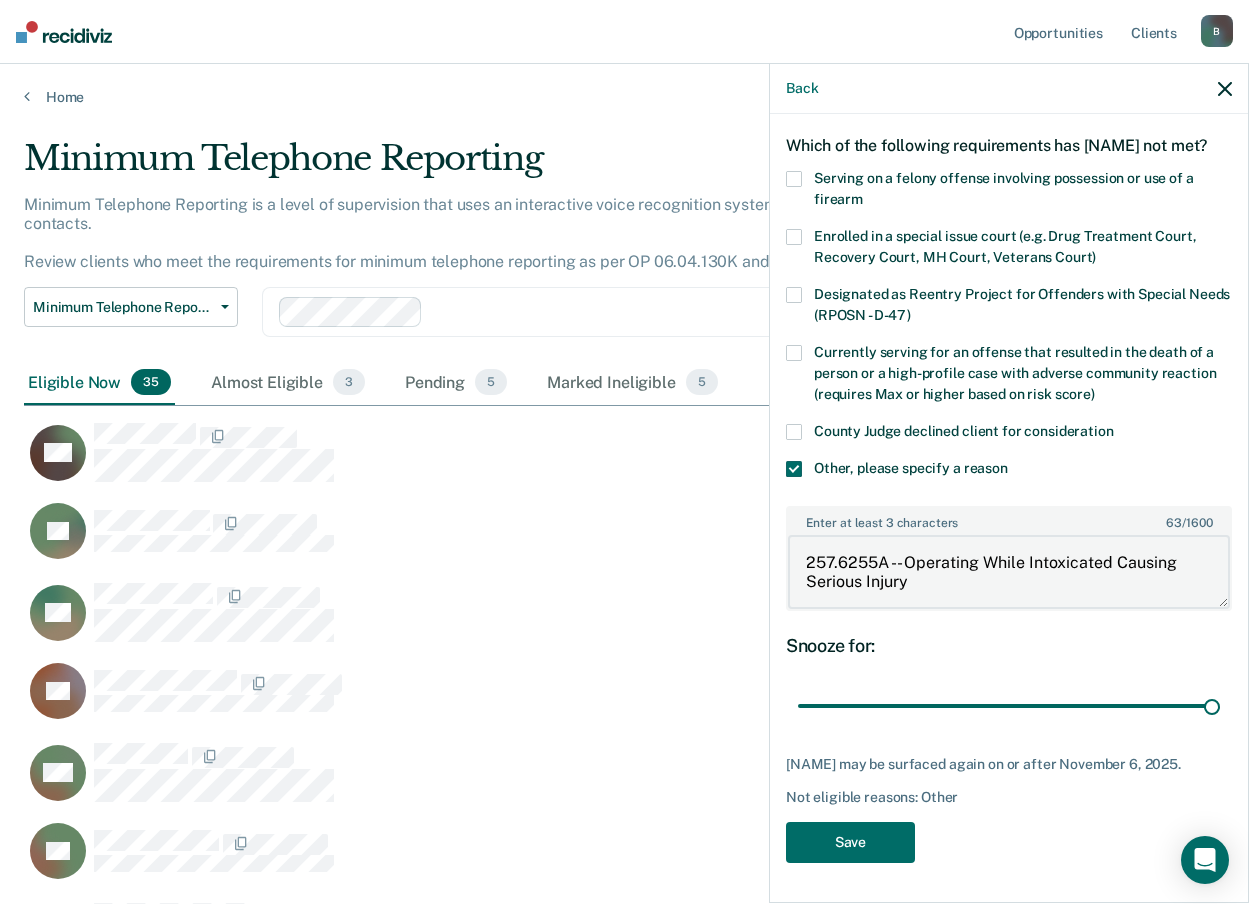 click on "257.6255A -- Operating While Intoxicated Causing Serious Injury" at bounding box center [1009, 572] 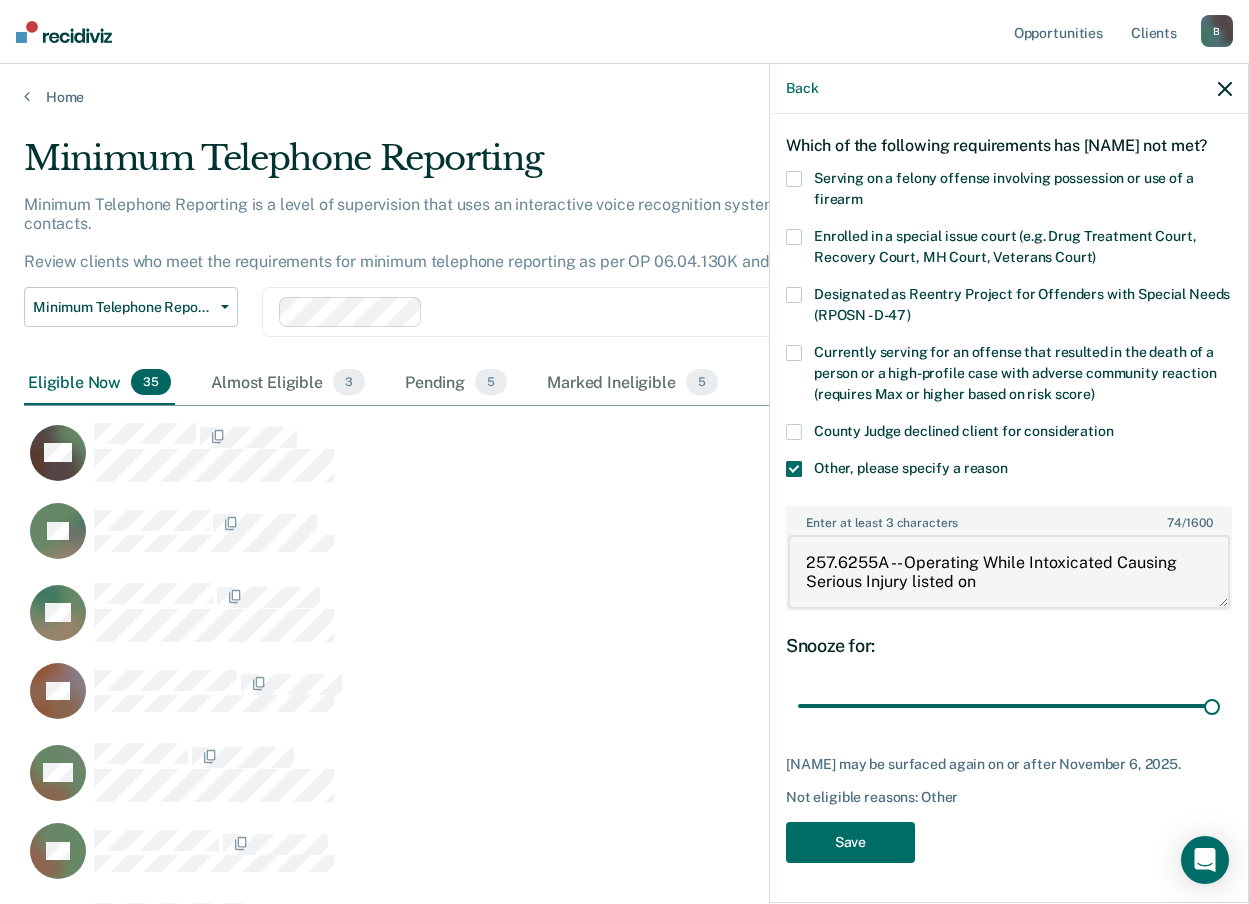 paste on "new exclusion list" 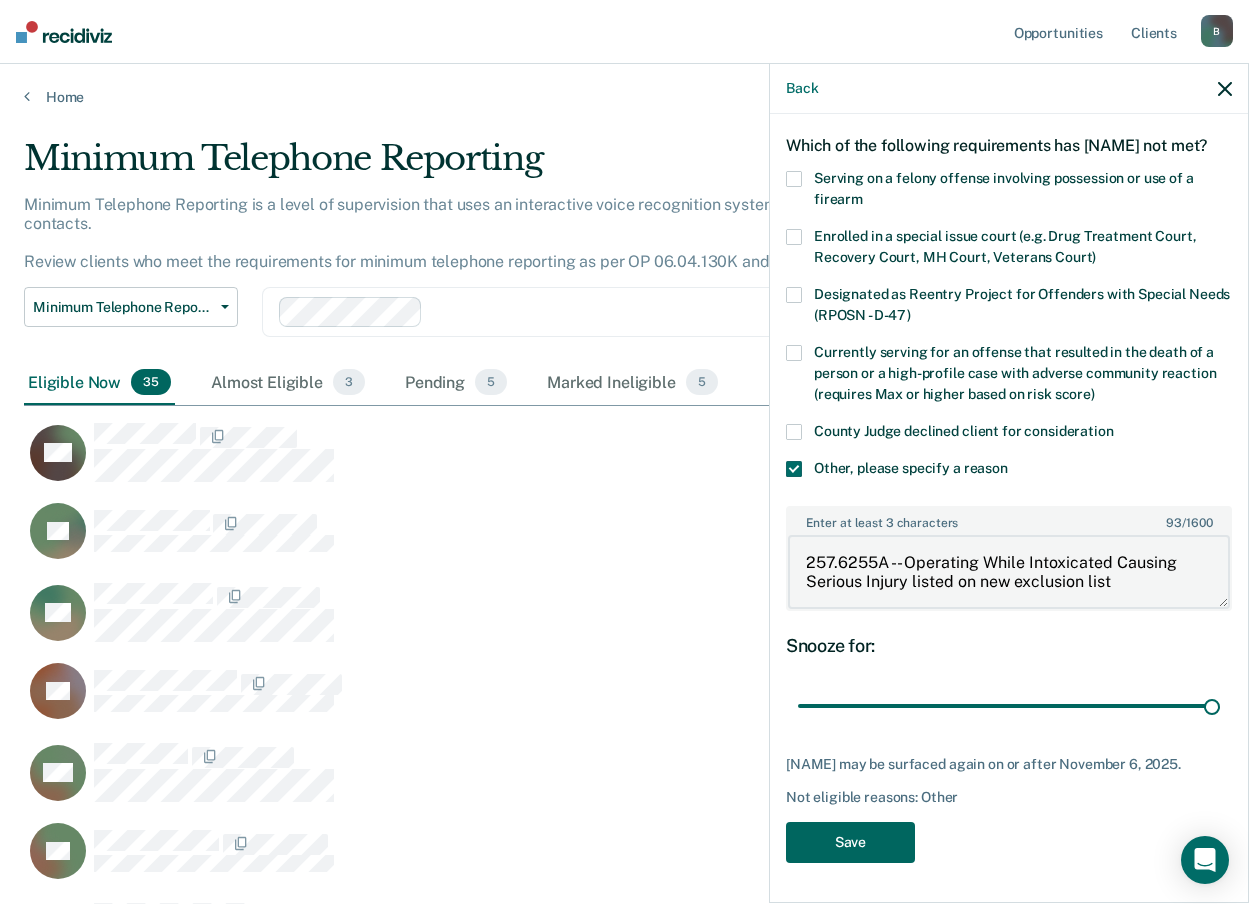 type on "257.6255A -- Operating While Intoxicated Causing Serious Injury listed on new exclusion list" 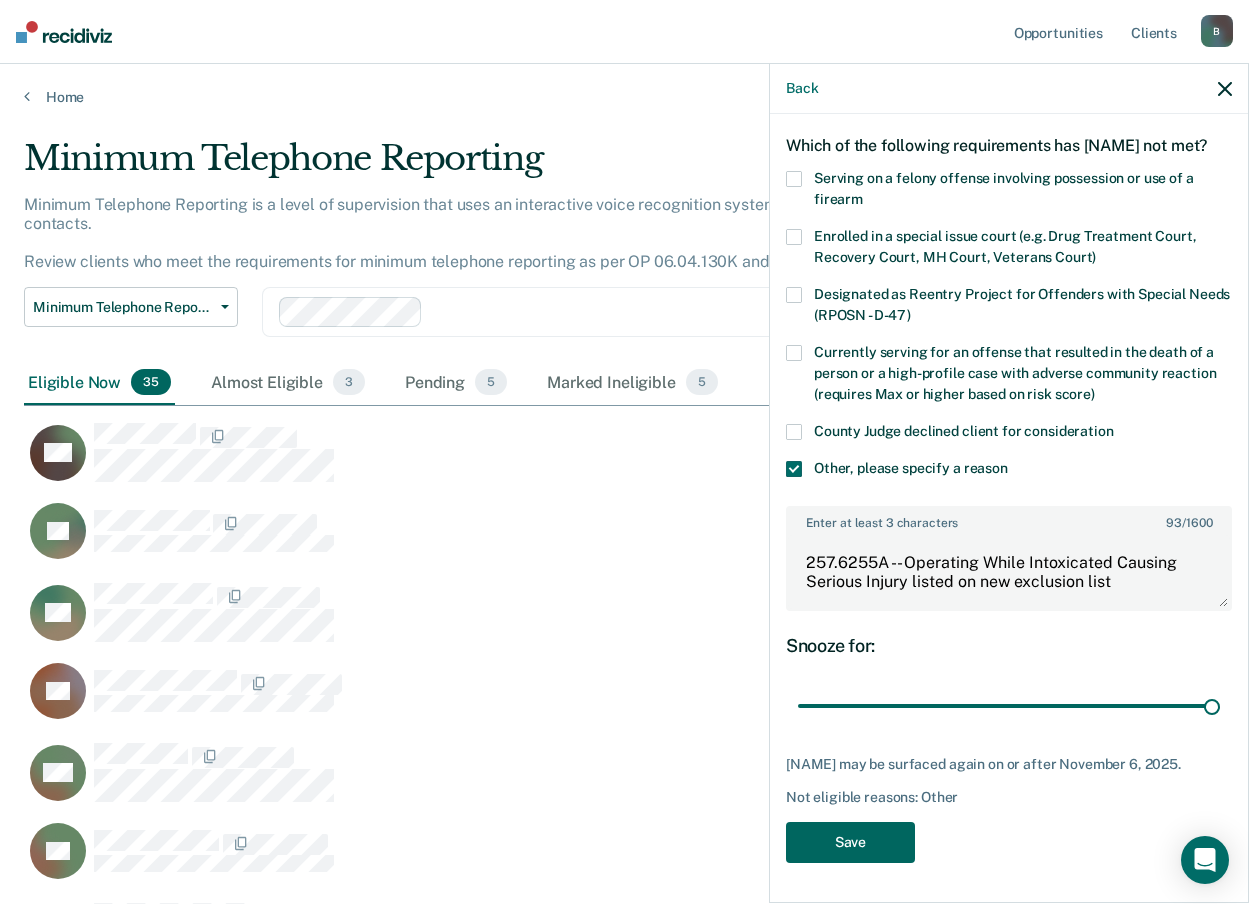 click on "Save" at bounding box center (850, 842) 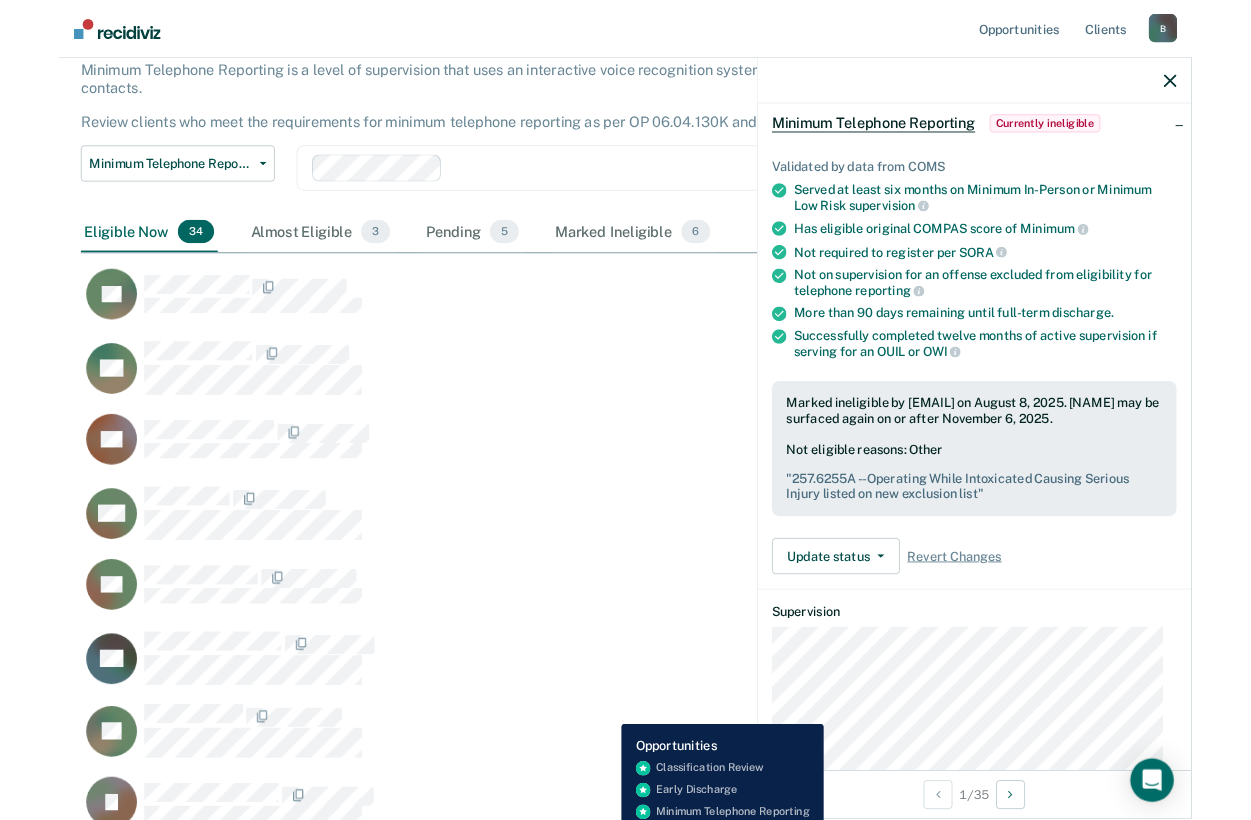scroll, scrollTop: 100, scrollLeft: 0, axis: vertical 